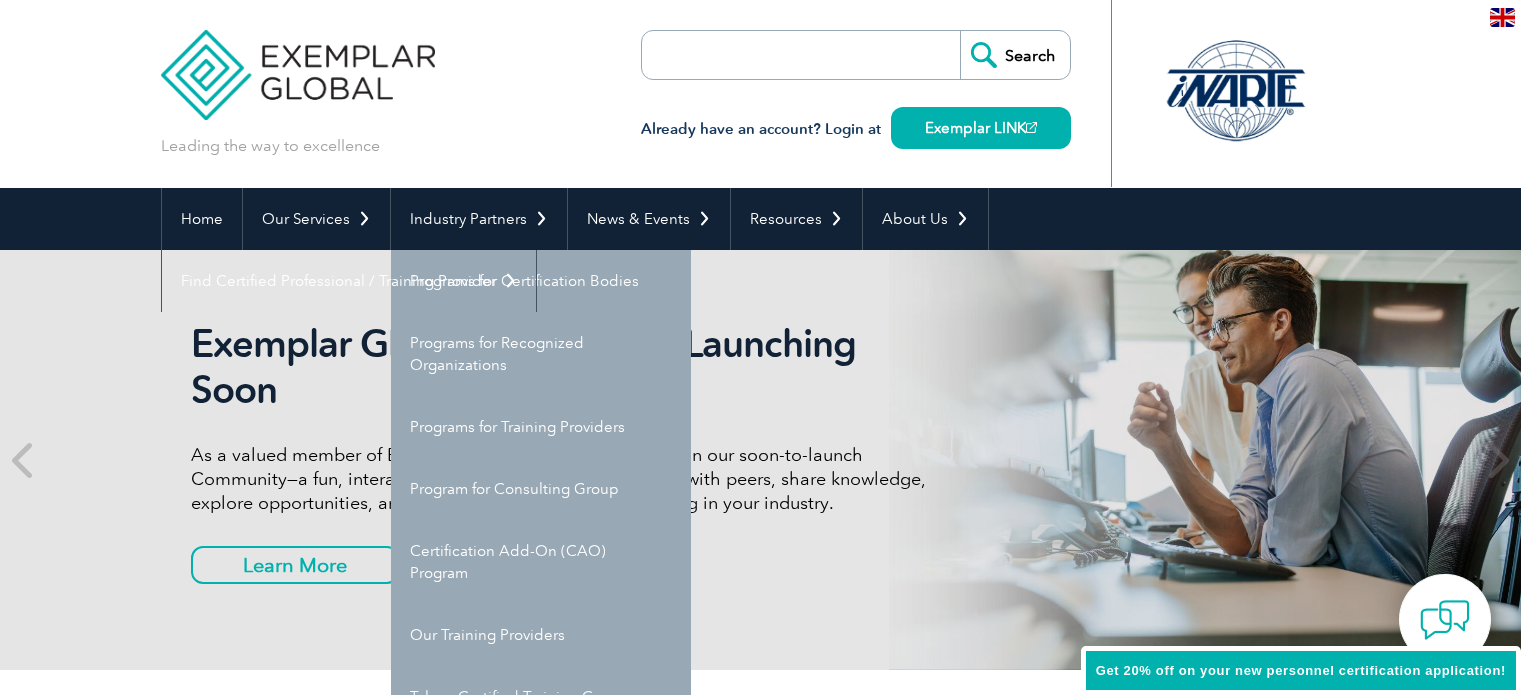 scroll, scrollTop: 0, scrollLeft: 0, axis: both 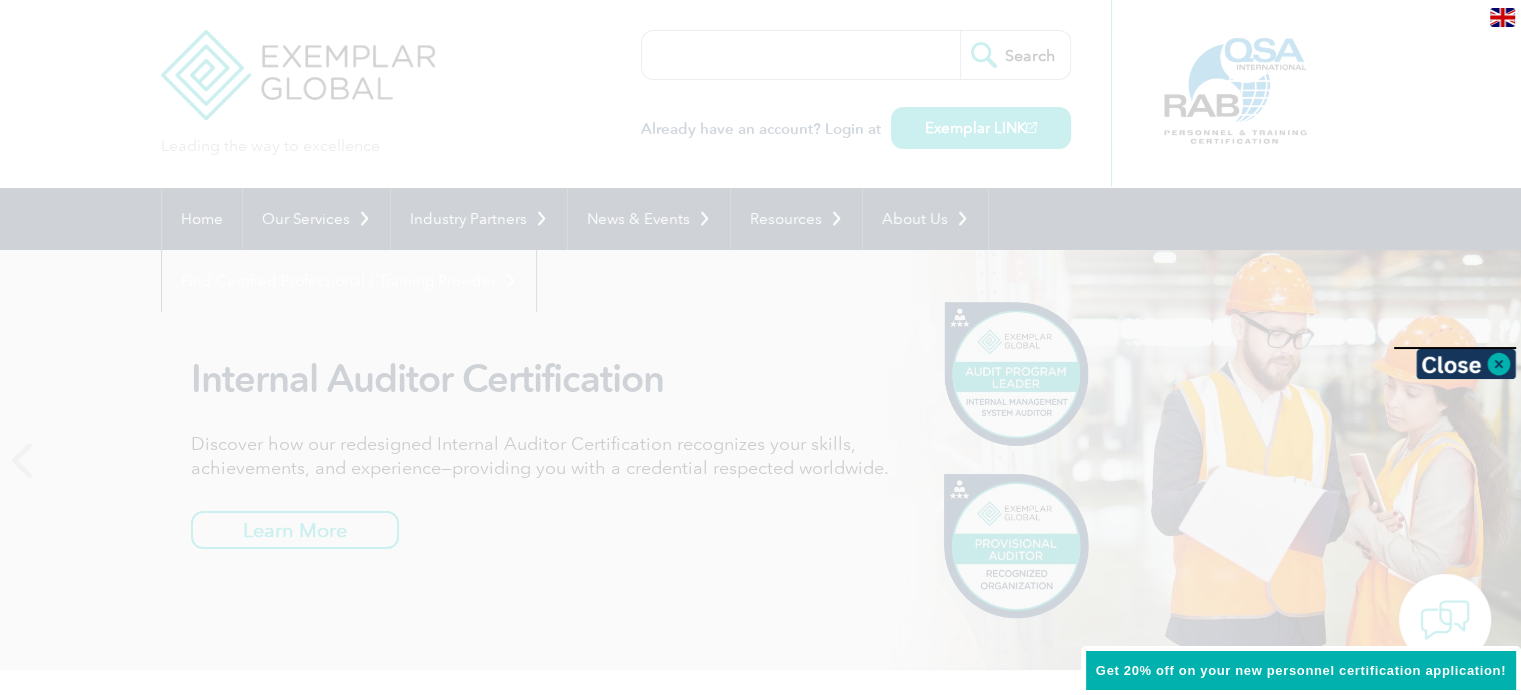 click at bounding box center (760, 347) 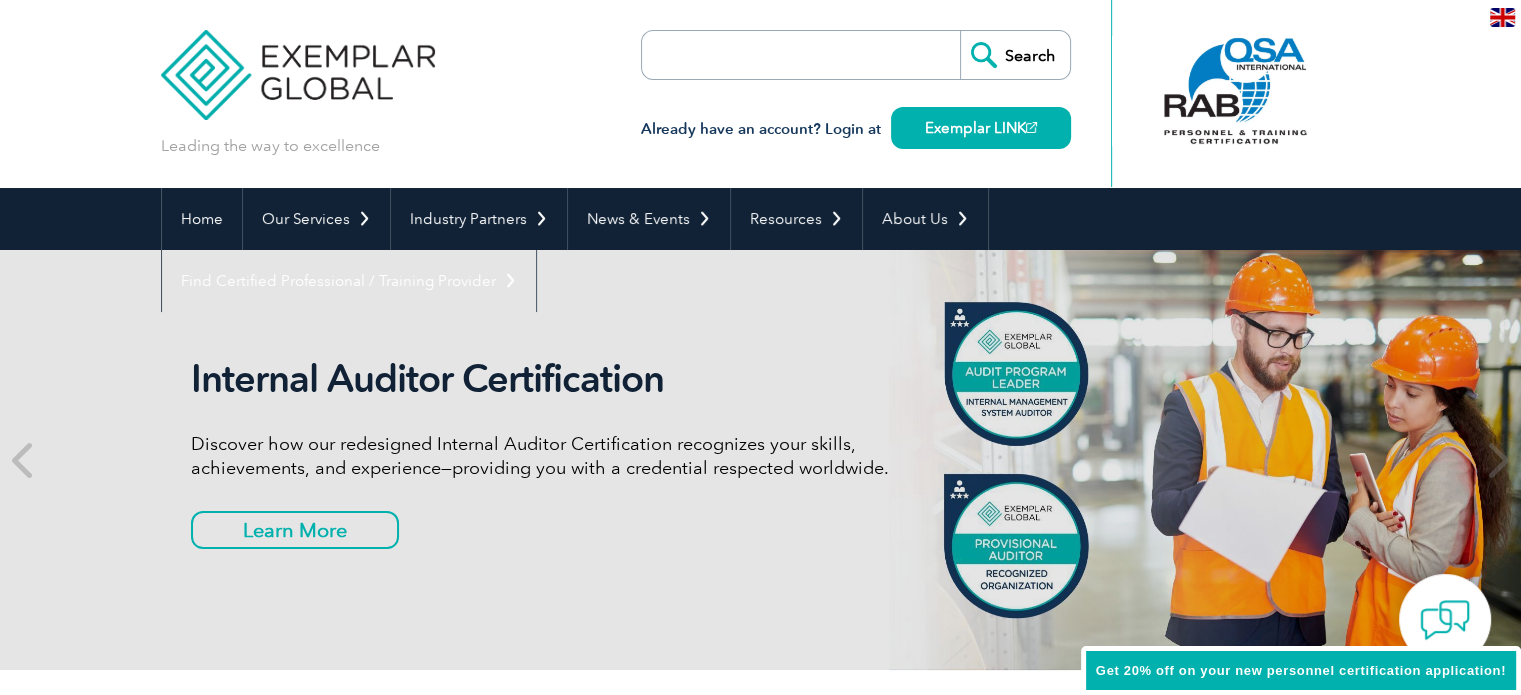 click at bounding box center [757, 55] 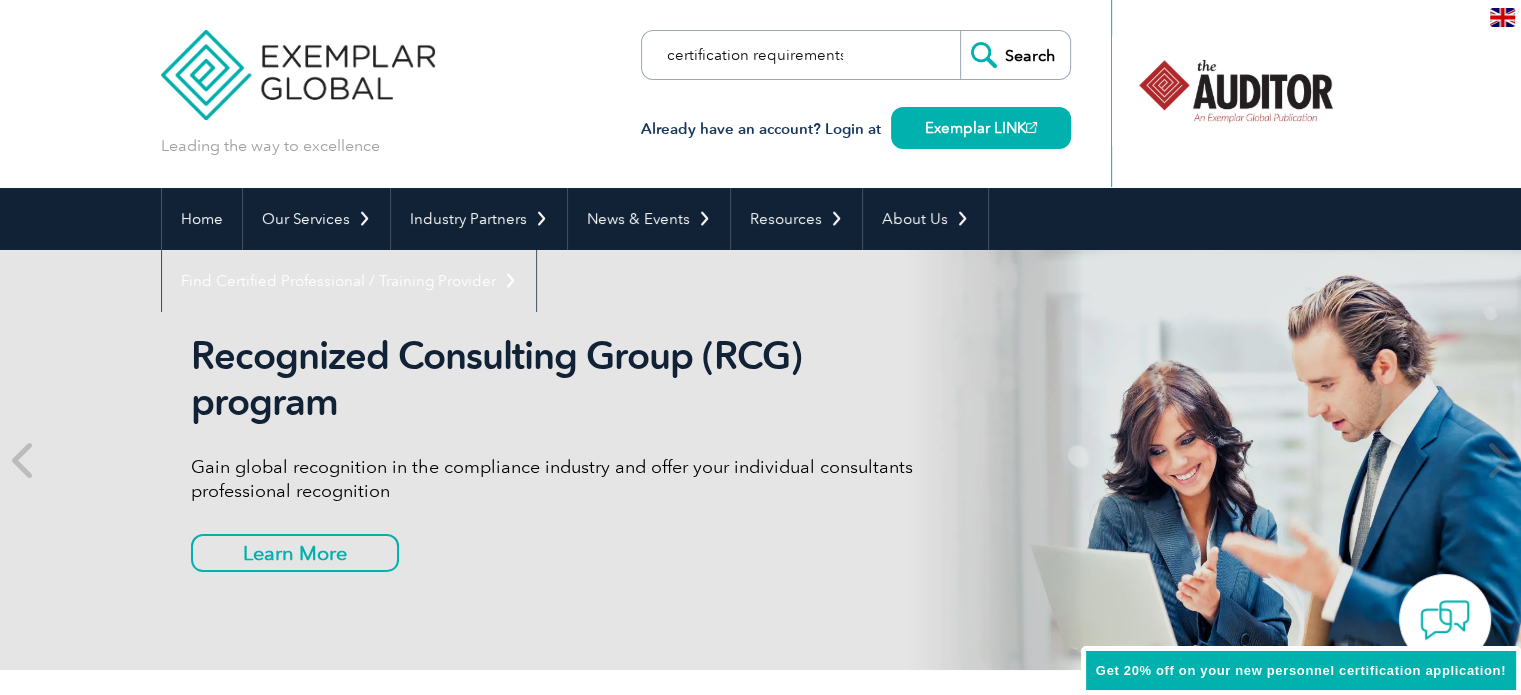 type on "certification requirements" 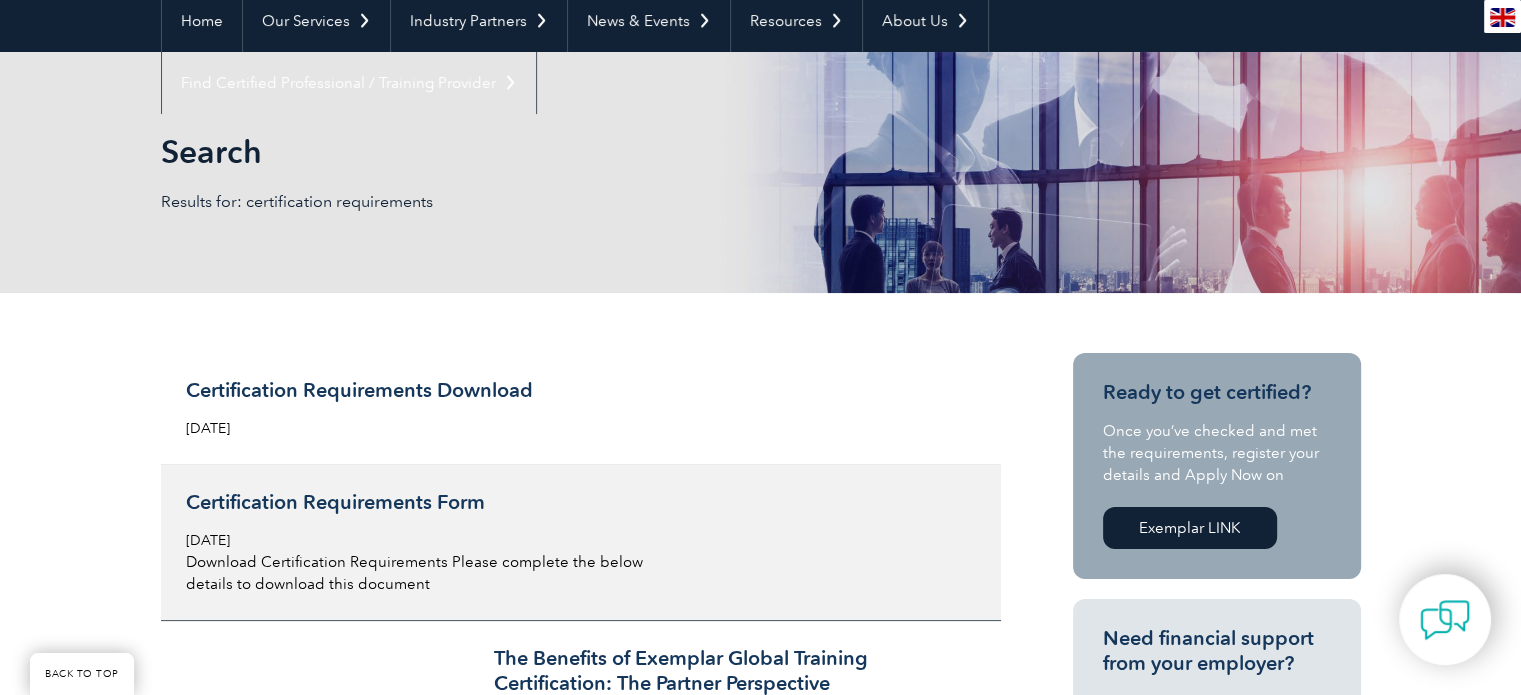 scroll, scrollTop: 200, scrollLeft: 0, axis: vertical 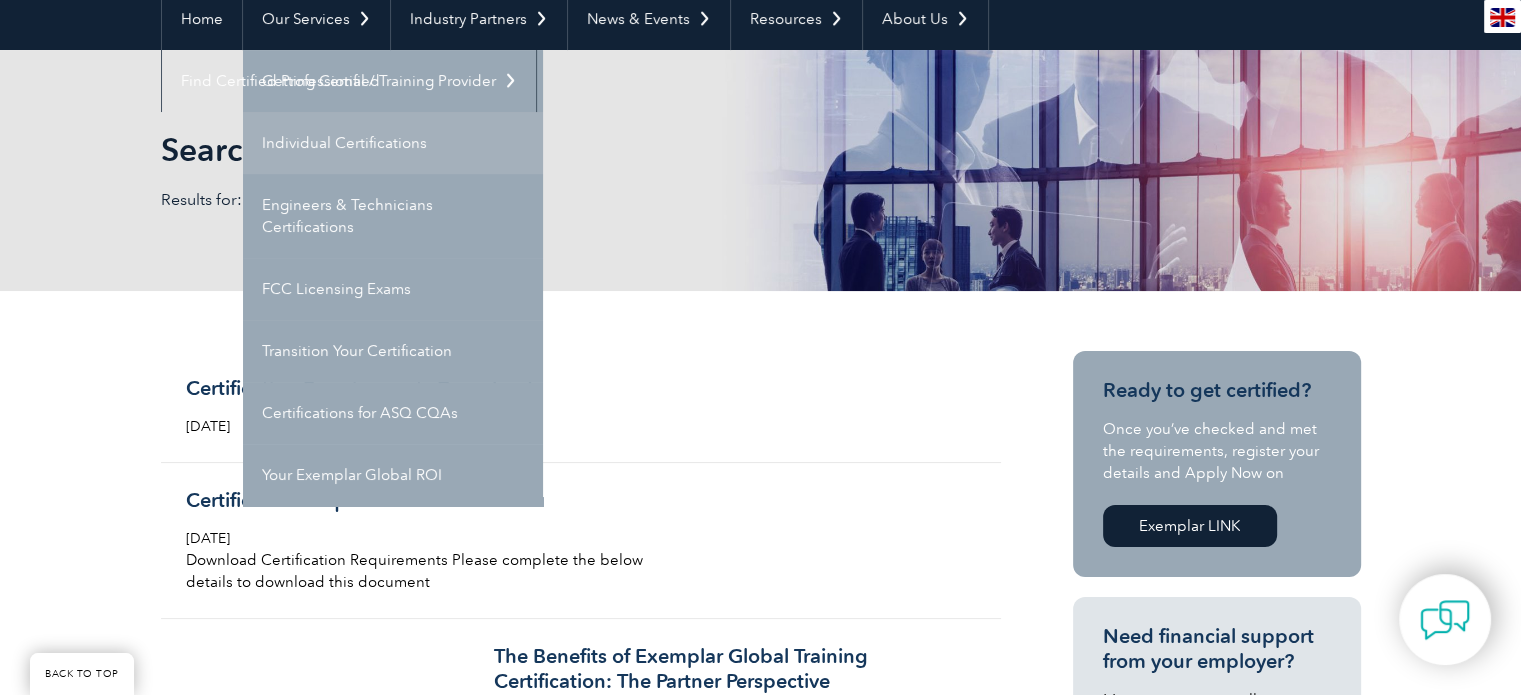 click on "Individual Certifications" at bounding box center [393, 143] 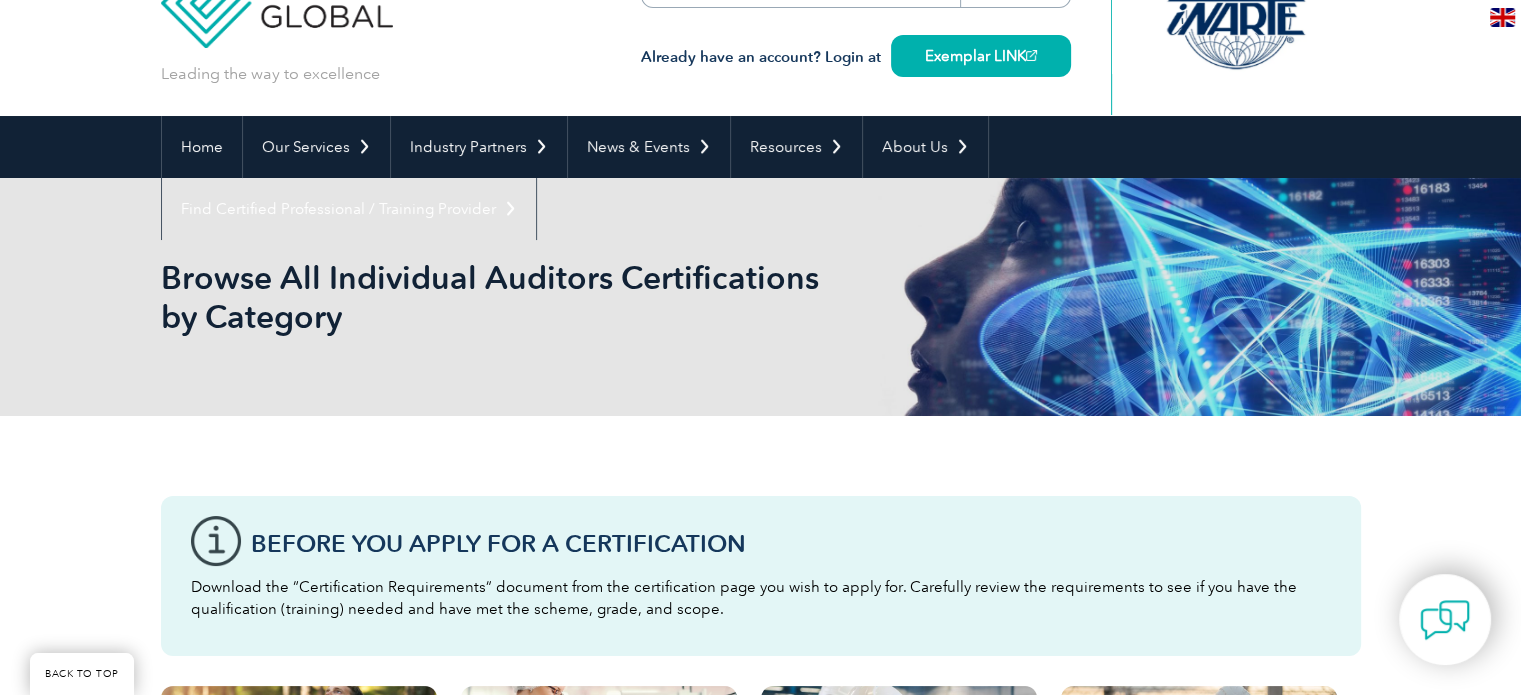 scroll, scrollTop: 0, scrollLeft: 0, axis: both 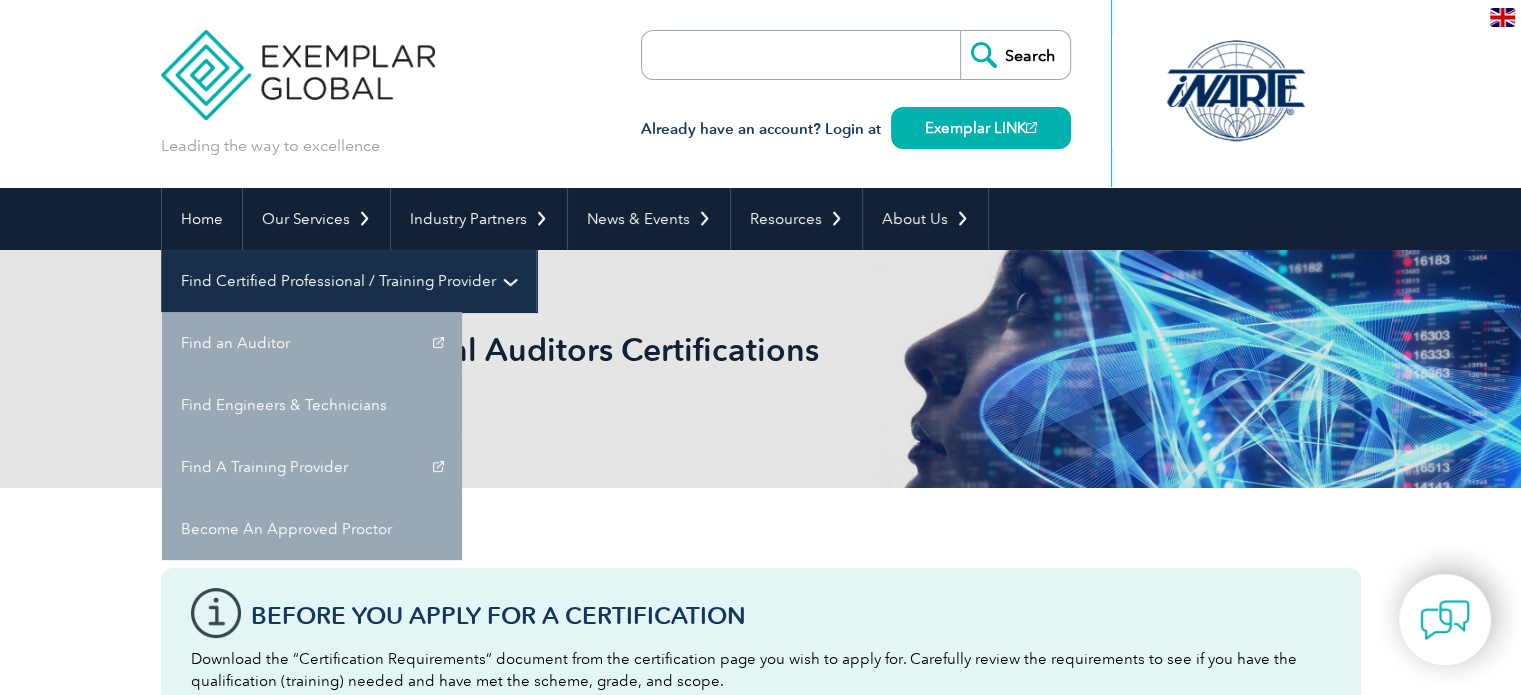 click on "Find Certified Professional / Training Provider" at bounding box center (349, 281) 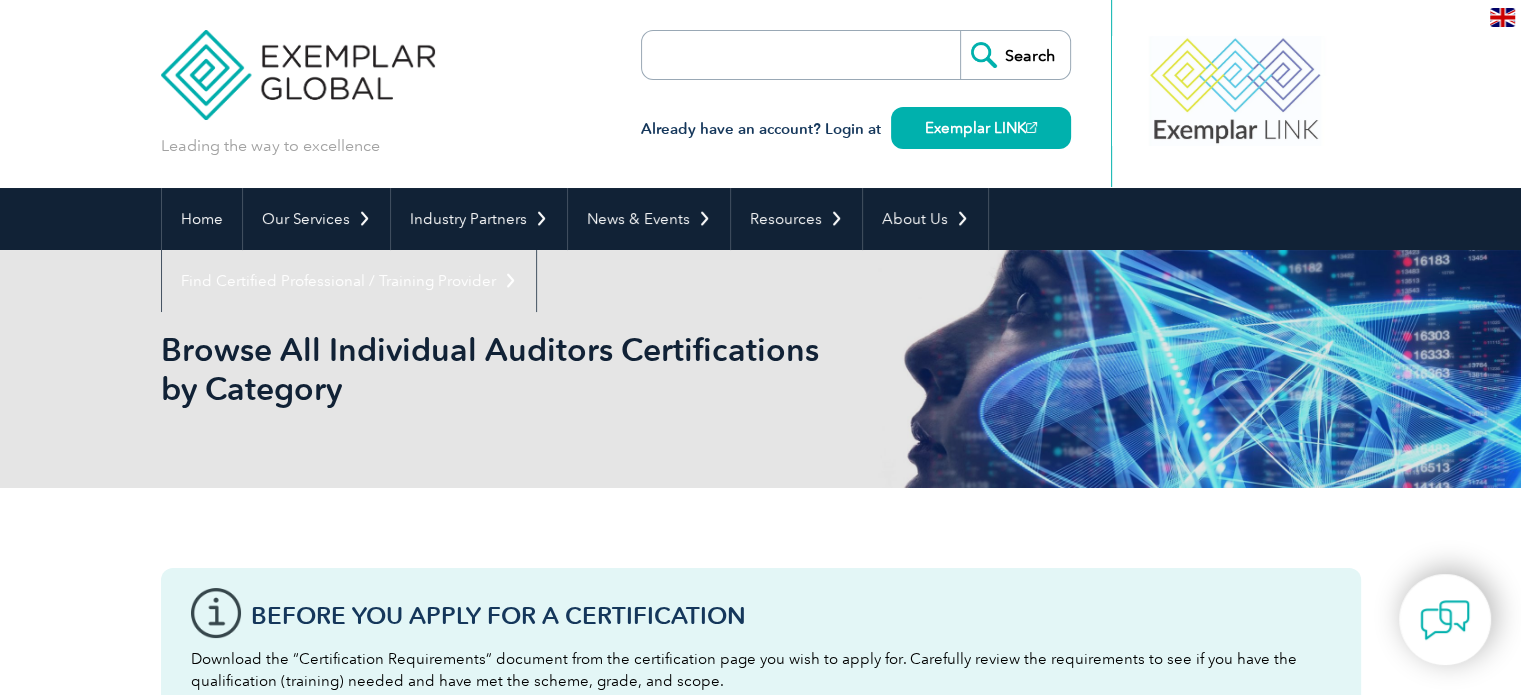 click at bounding box center [757, 55] 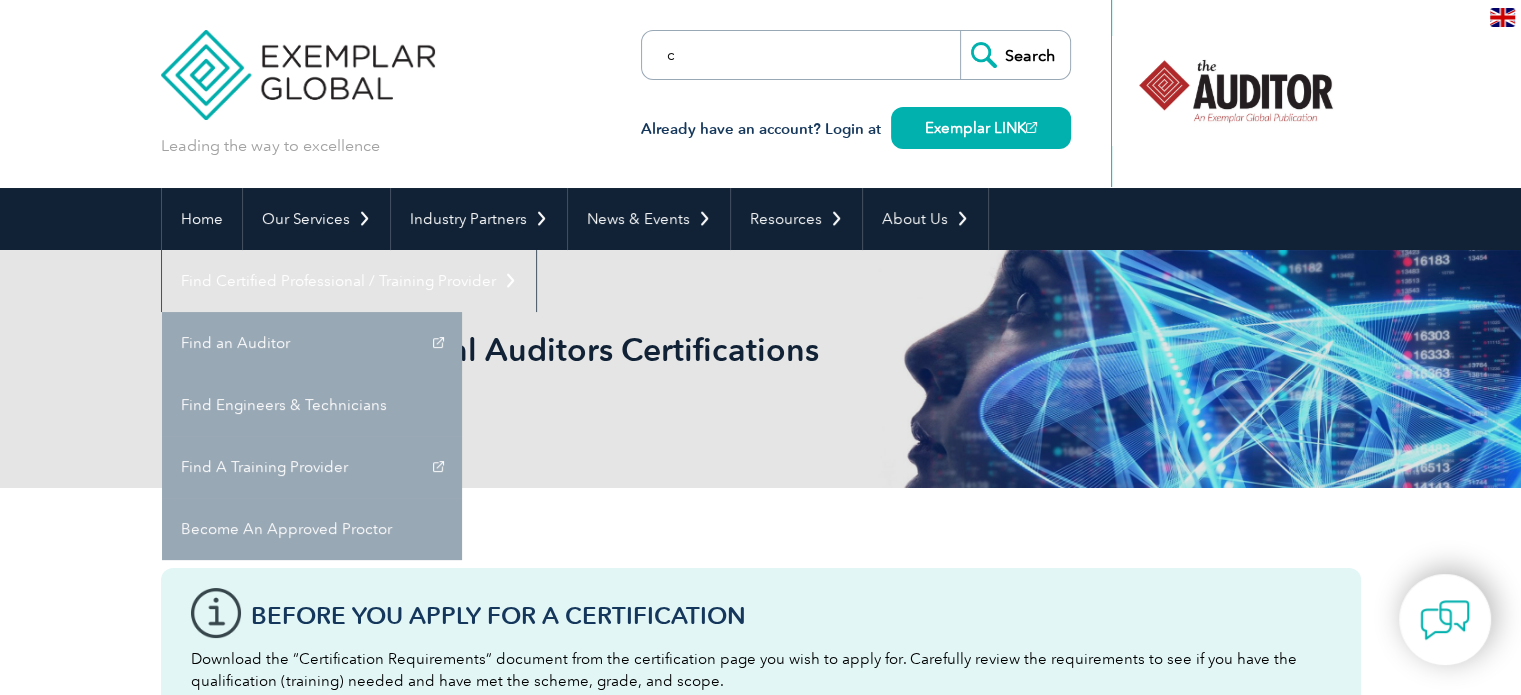 type on "certification requirements" 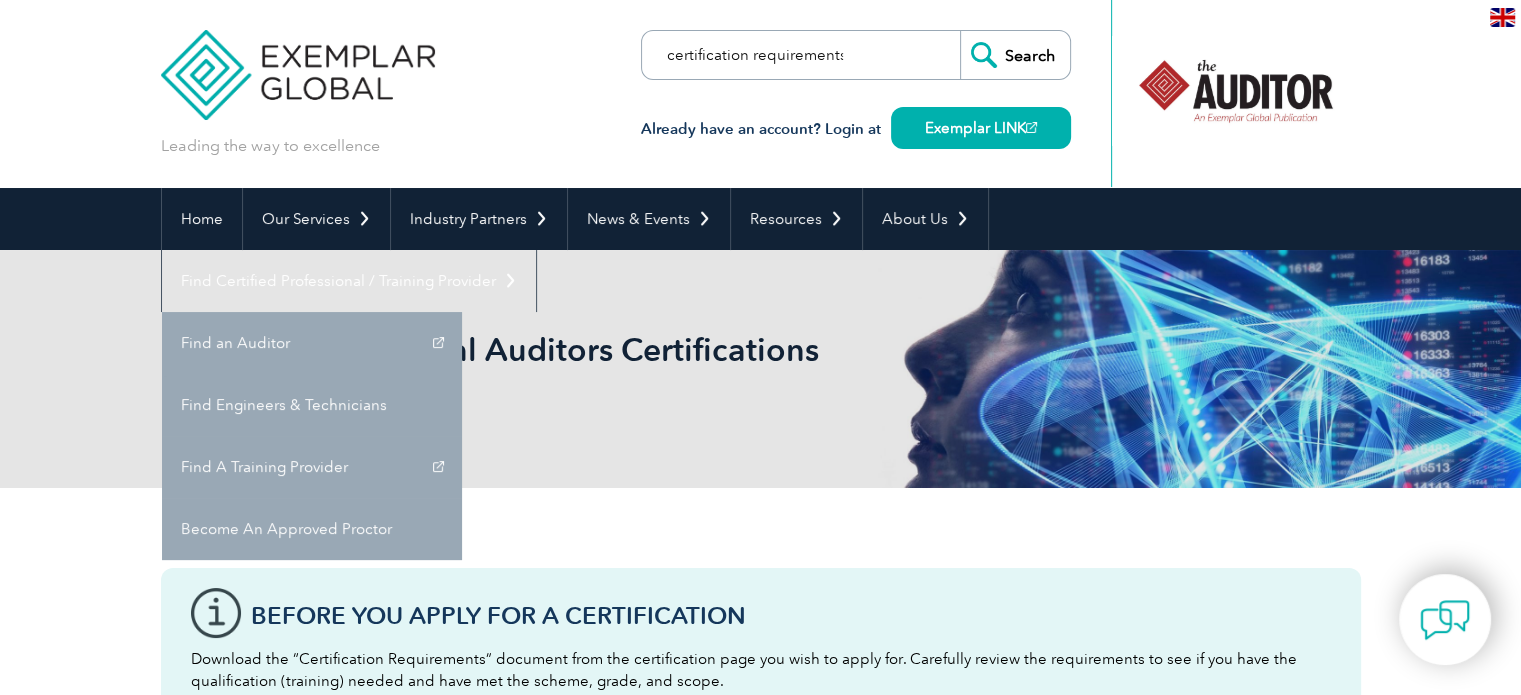 click on "Search" at bounding box center (1015, 55) 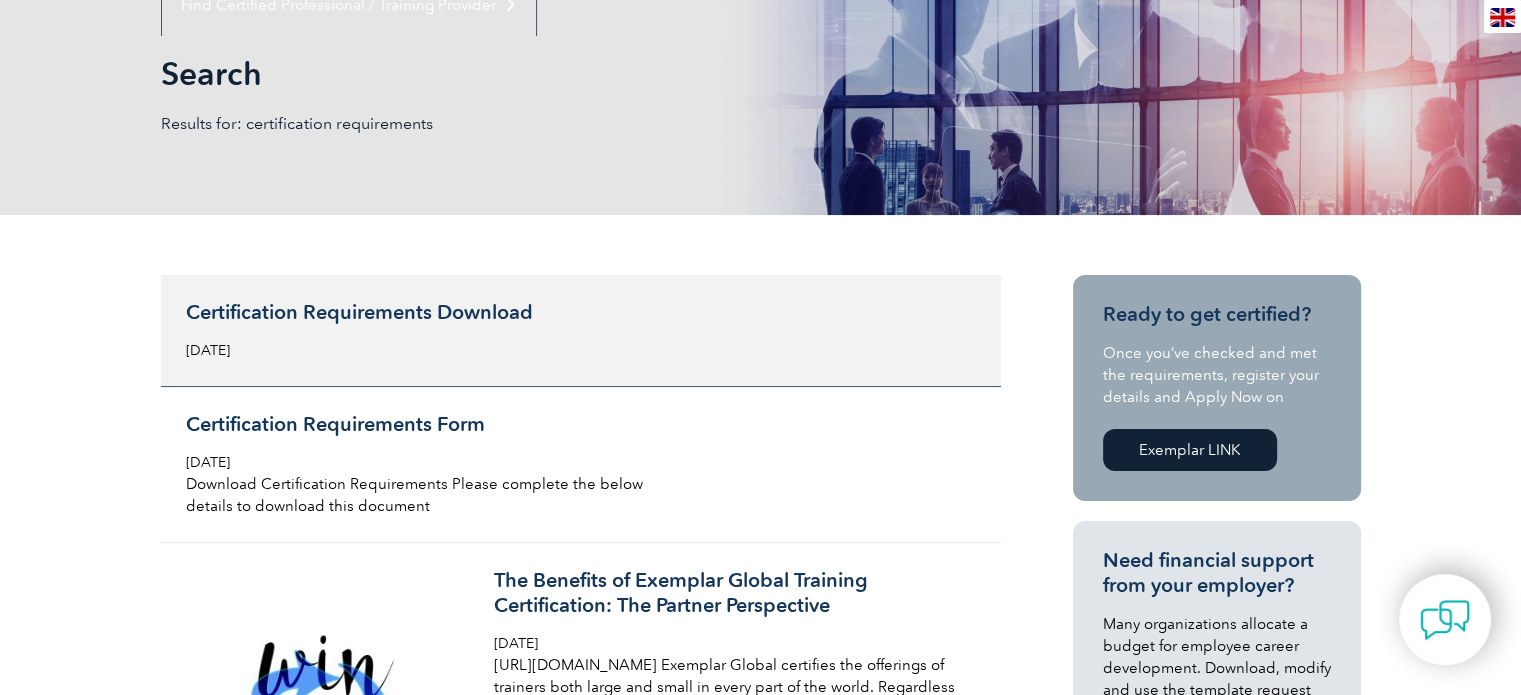 scroll, scrollTop: 300, scrollLeft: 0, axis: vertical 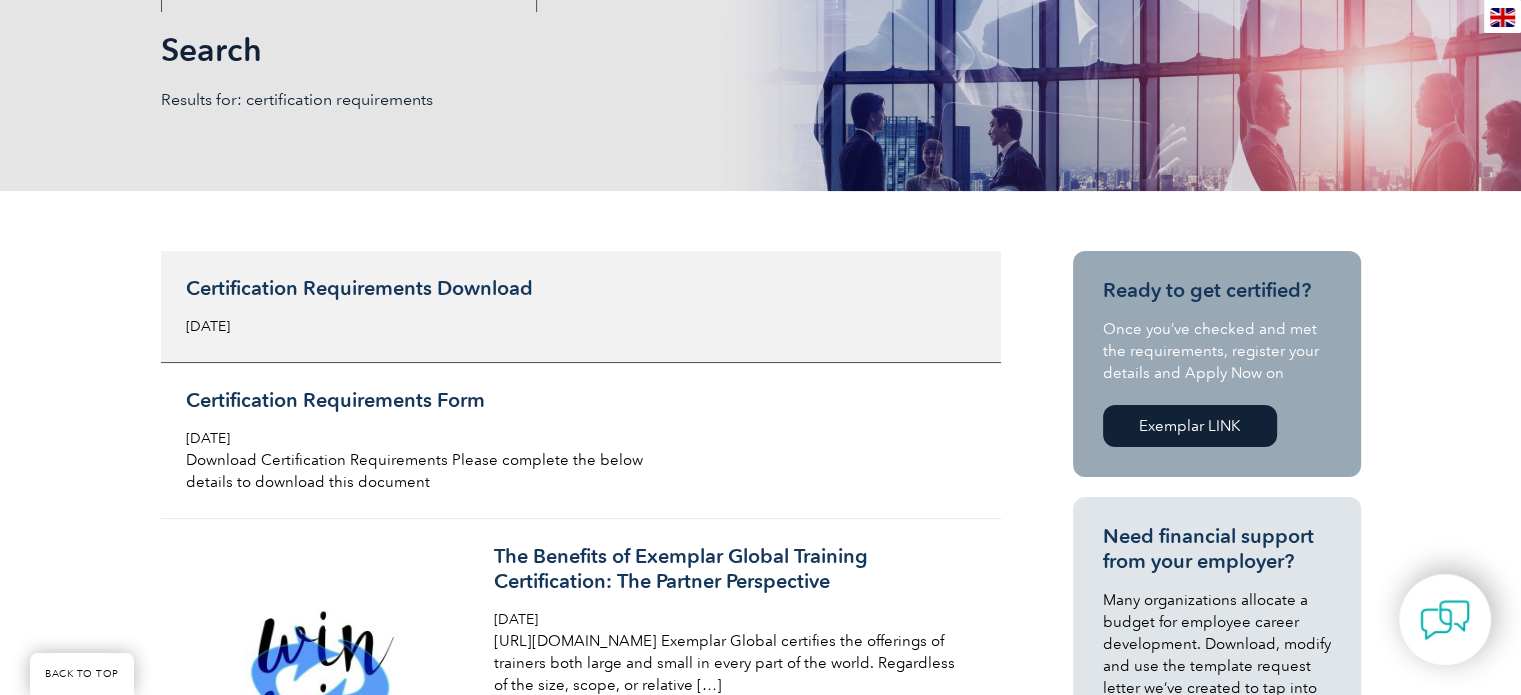 click on "Certification Requirements Download" at bounding box center [423, 288] 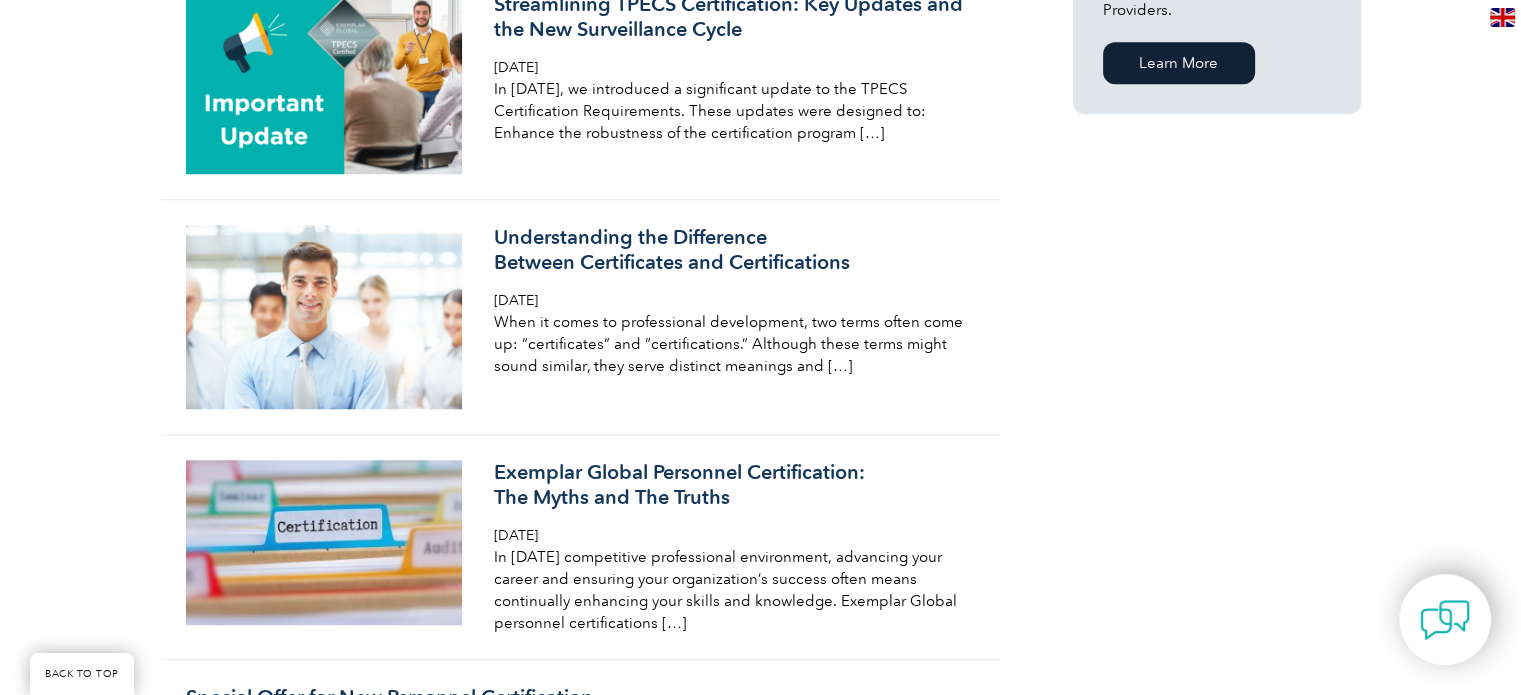 scroll, scrollTop: 1600, scrollLeft: 0, axis: vertical 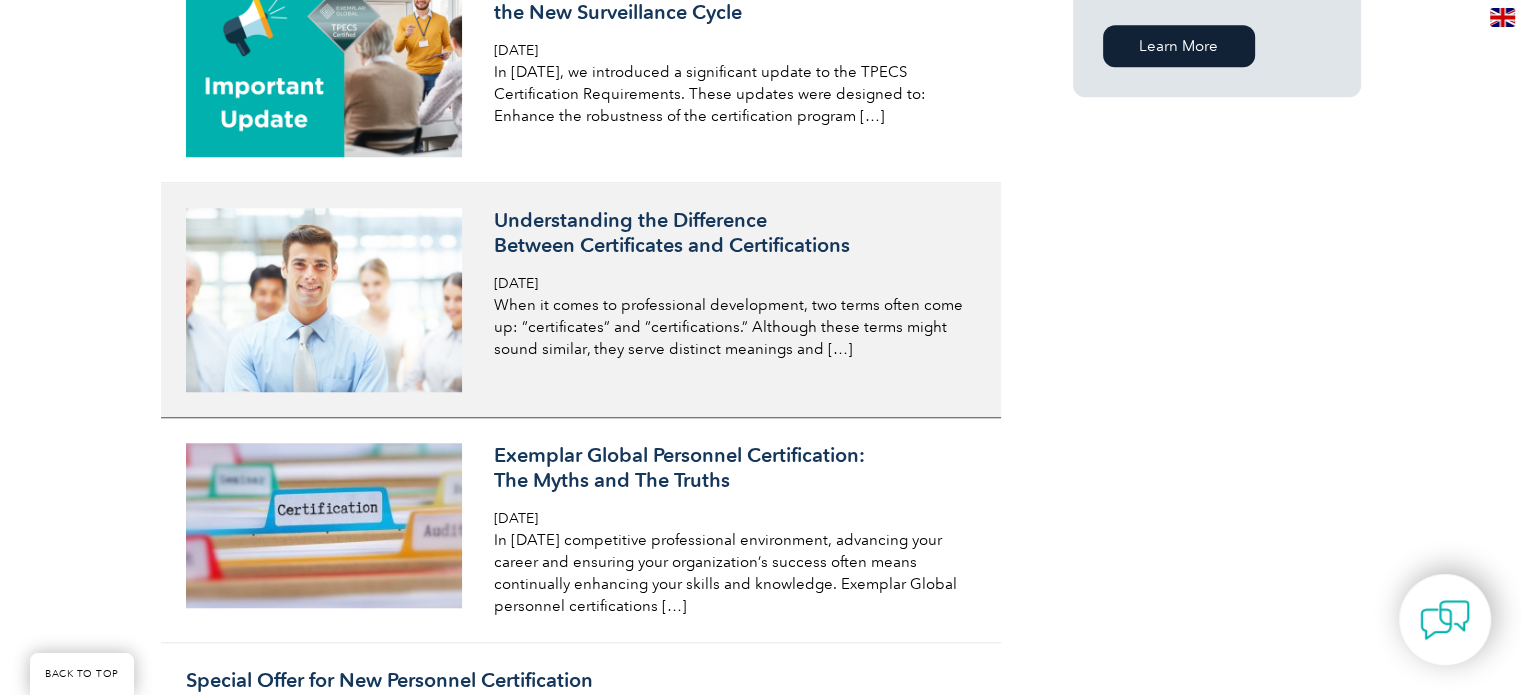 click on "Understanding the Difference  Between Certificates and Certifications" at bounding box center (731, 233) 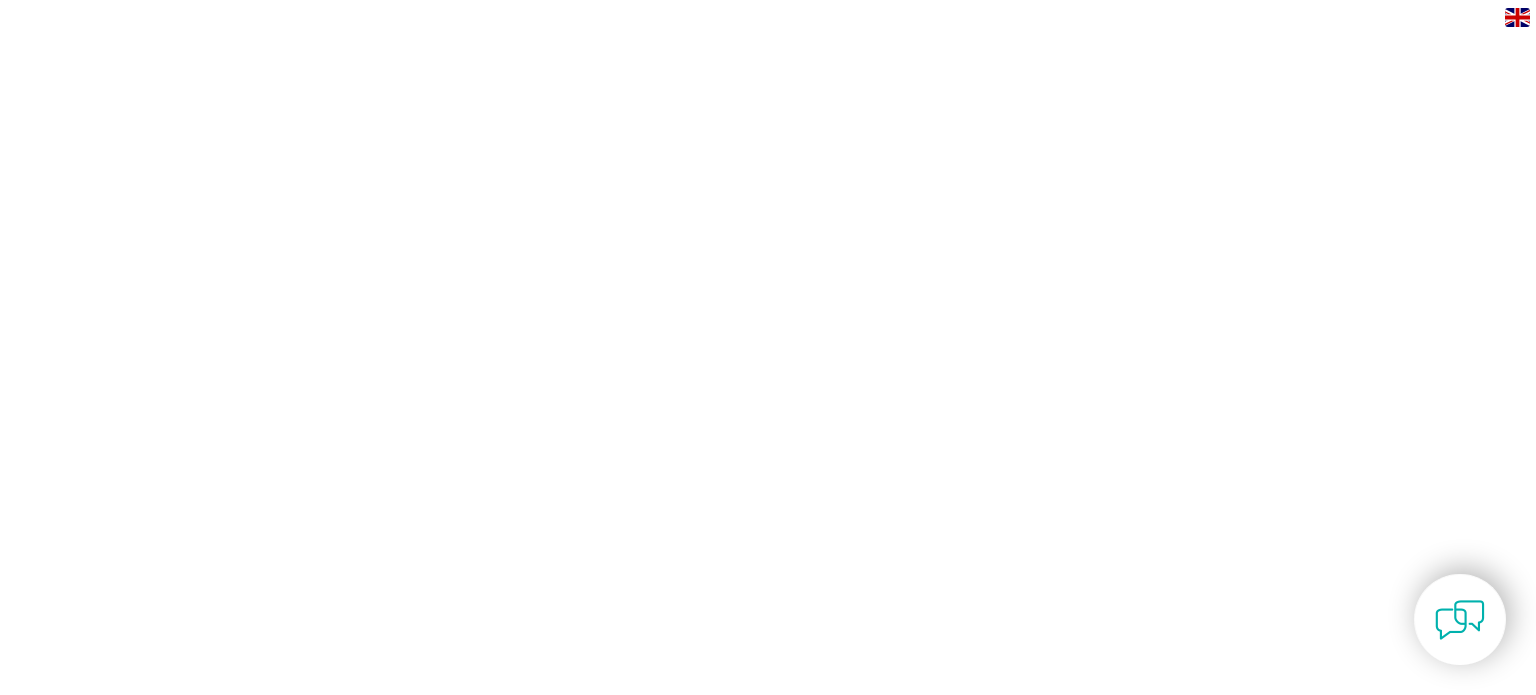 scroll, scrollTop: 0, scrollLeft: 0, axis: both 